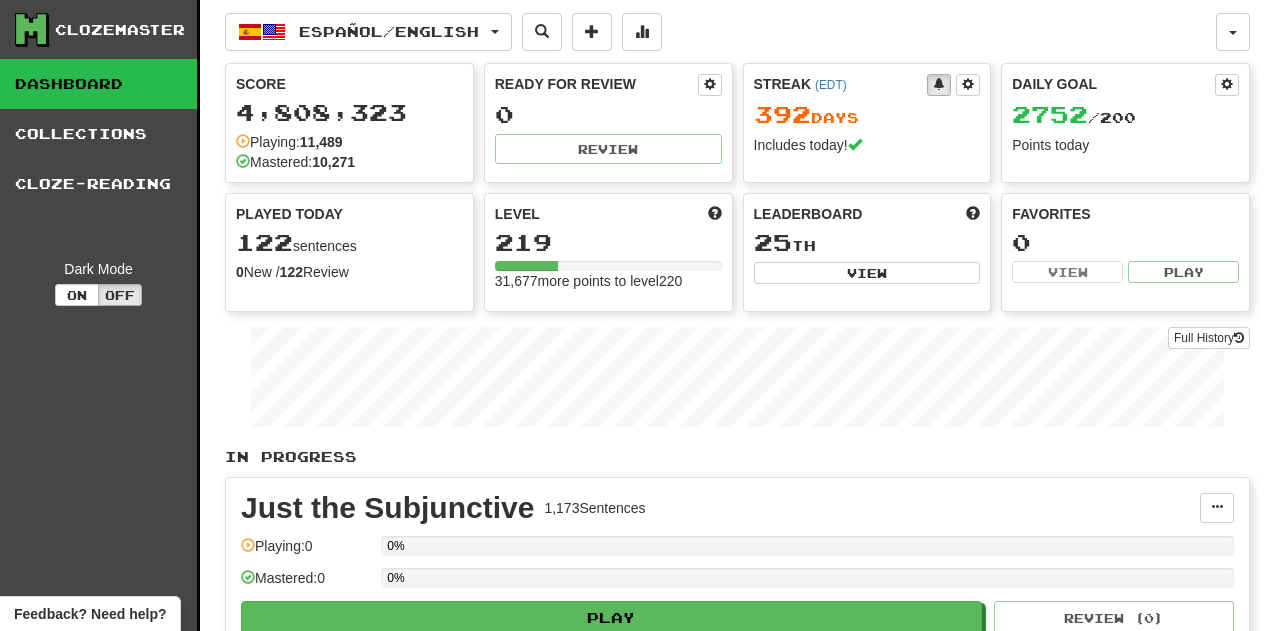scroll, scrollTop: 0, scrollLeft: 0, axis: both 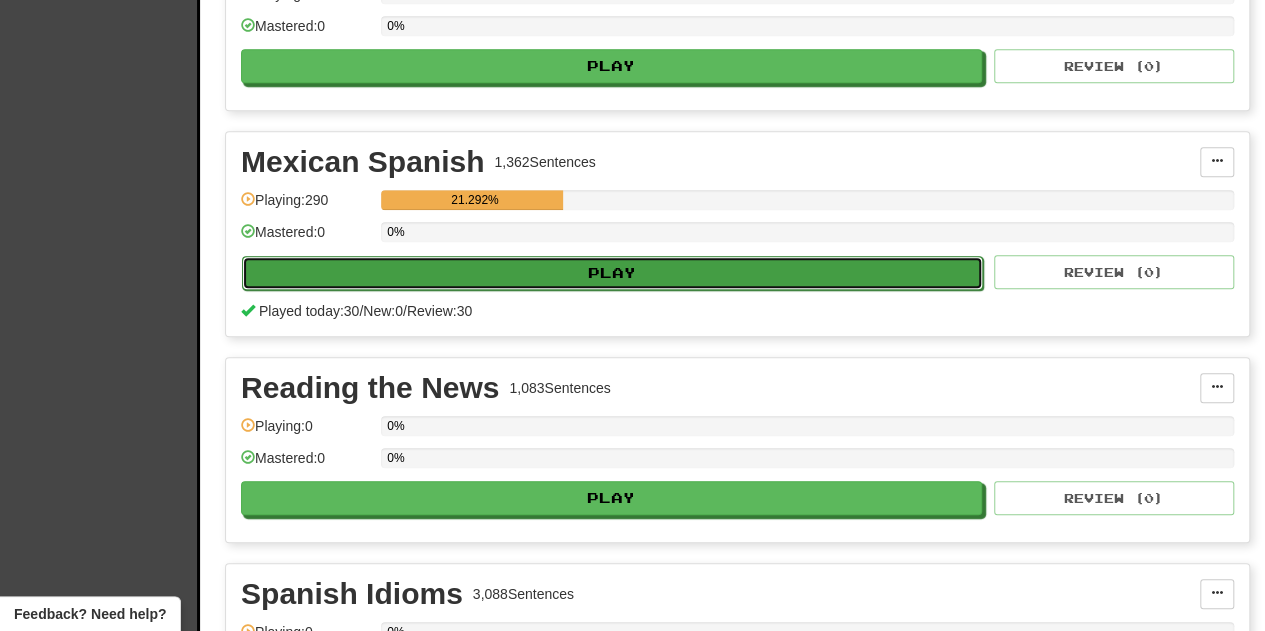 click on "Play" at bounding box center (612, 273) 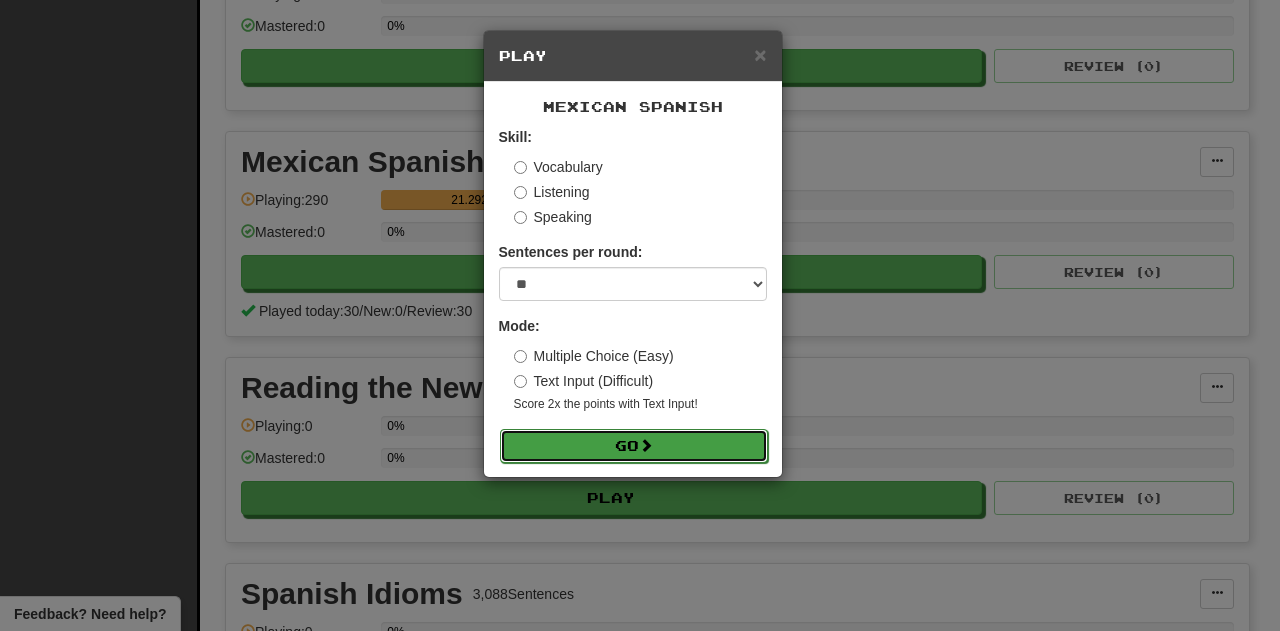 click on "Go" at bounding box center [634, 446] 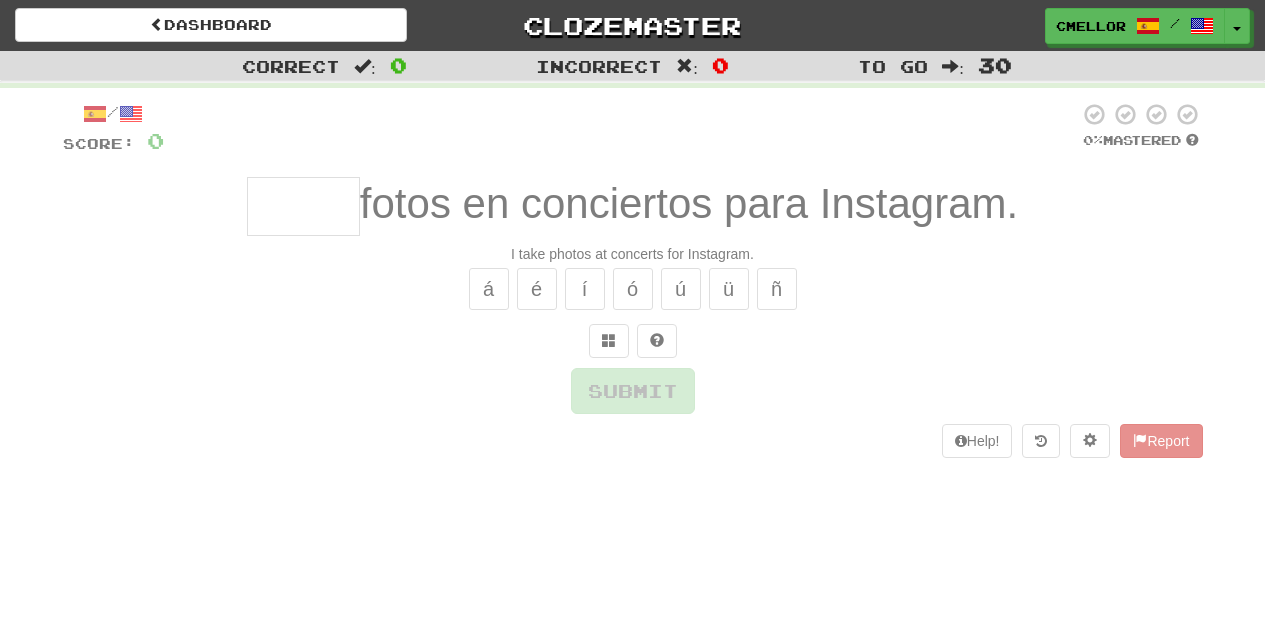 scroll, scrollTop: 0, scrollLeft: 0, axis: both 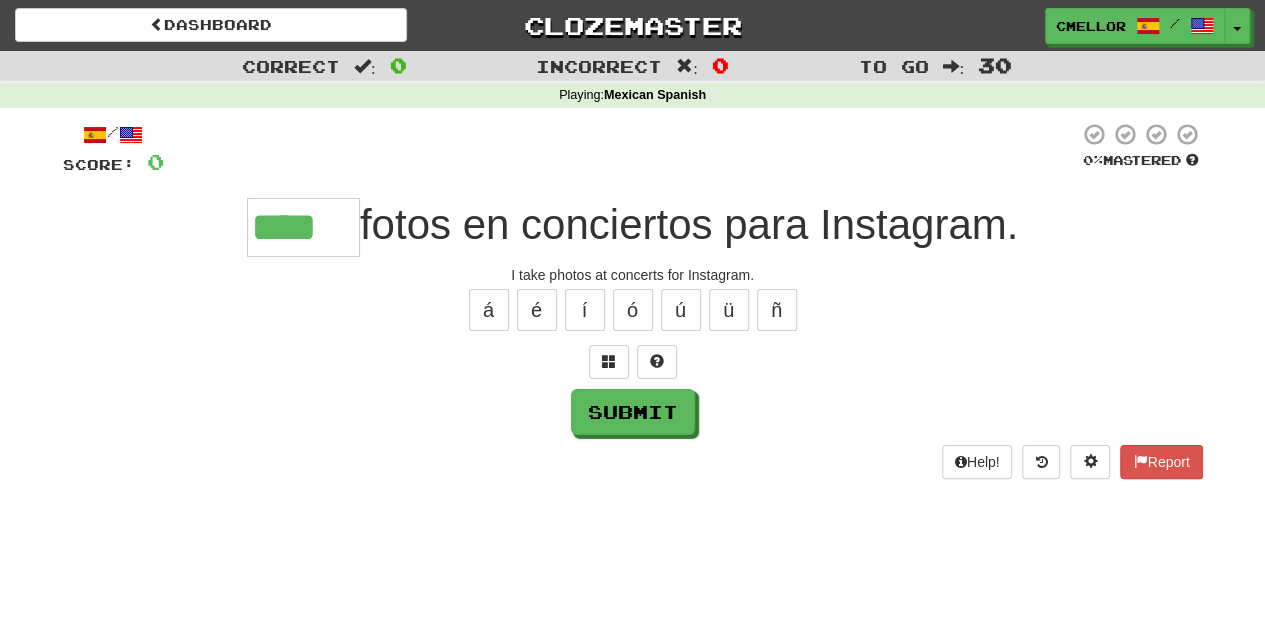 type on "****" 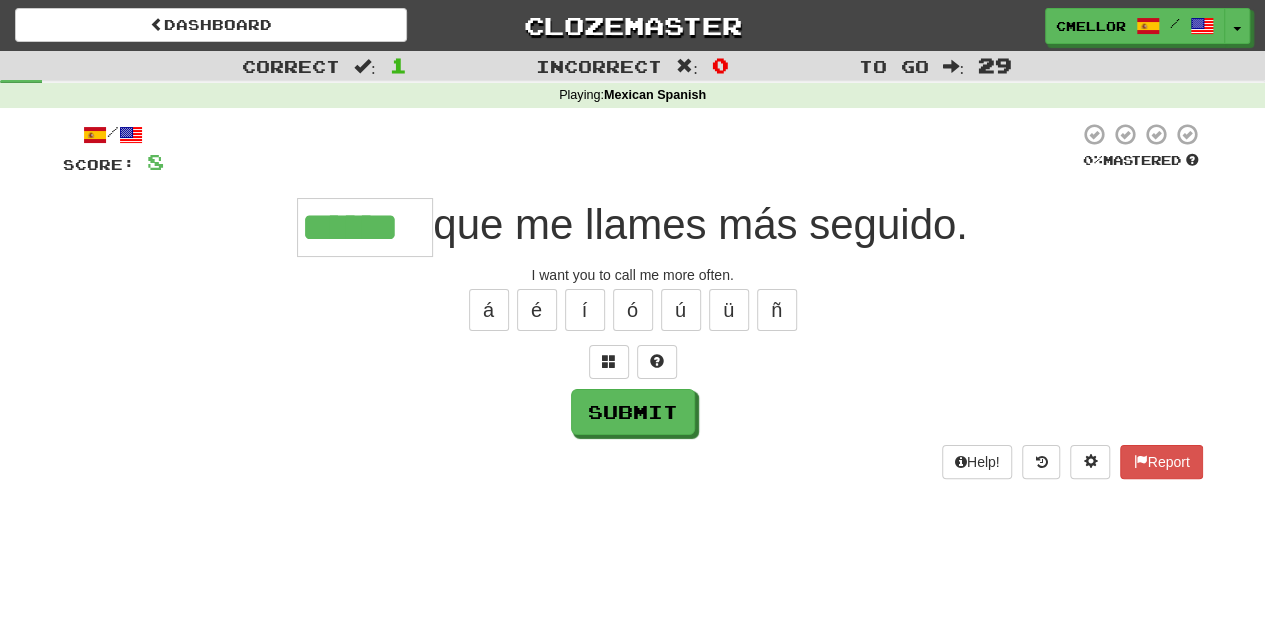 type on "******" 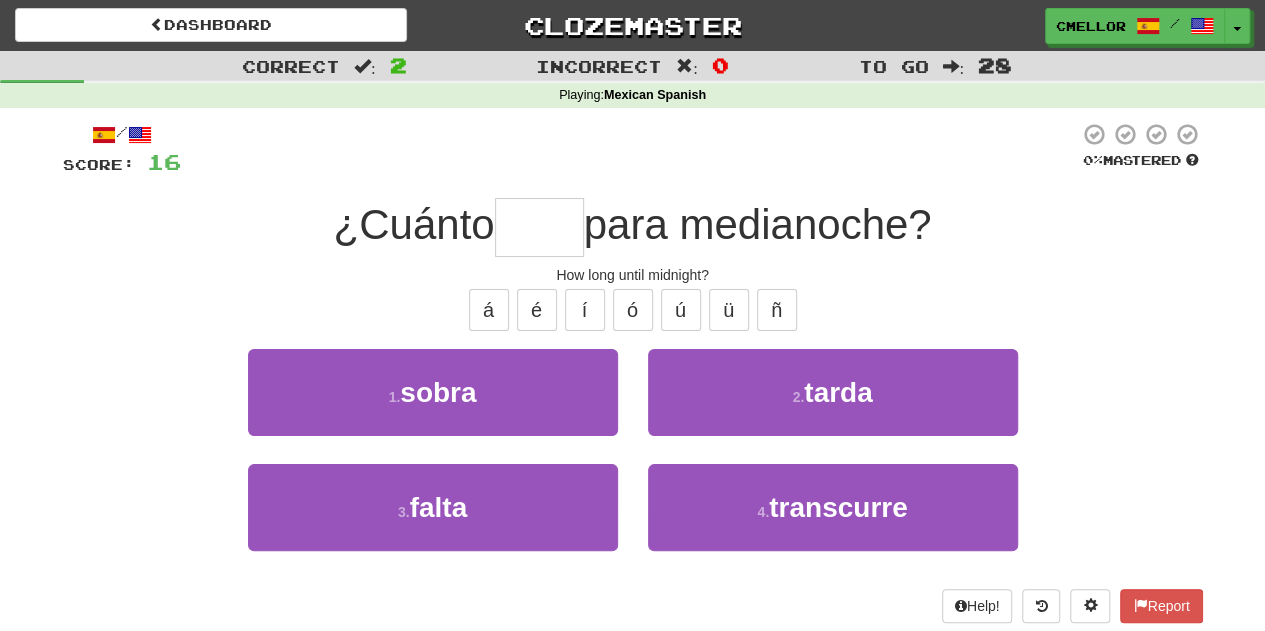 type on "*****" 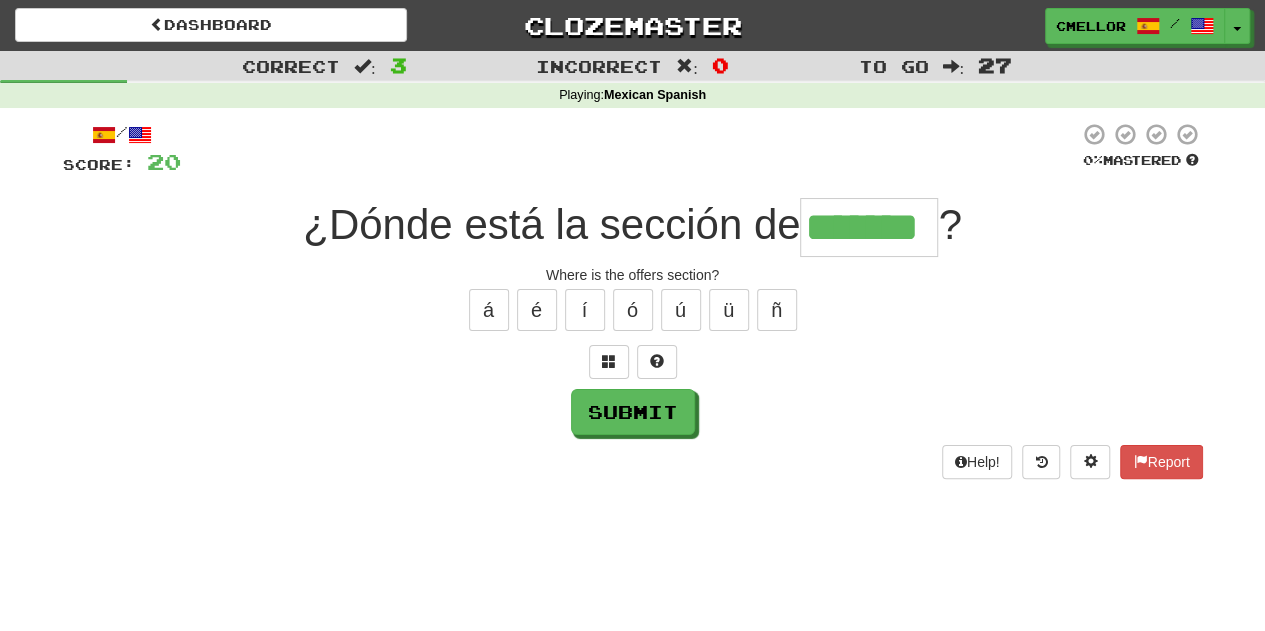 type on "*******" 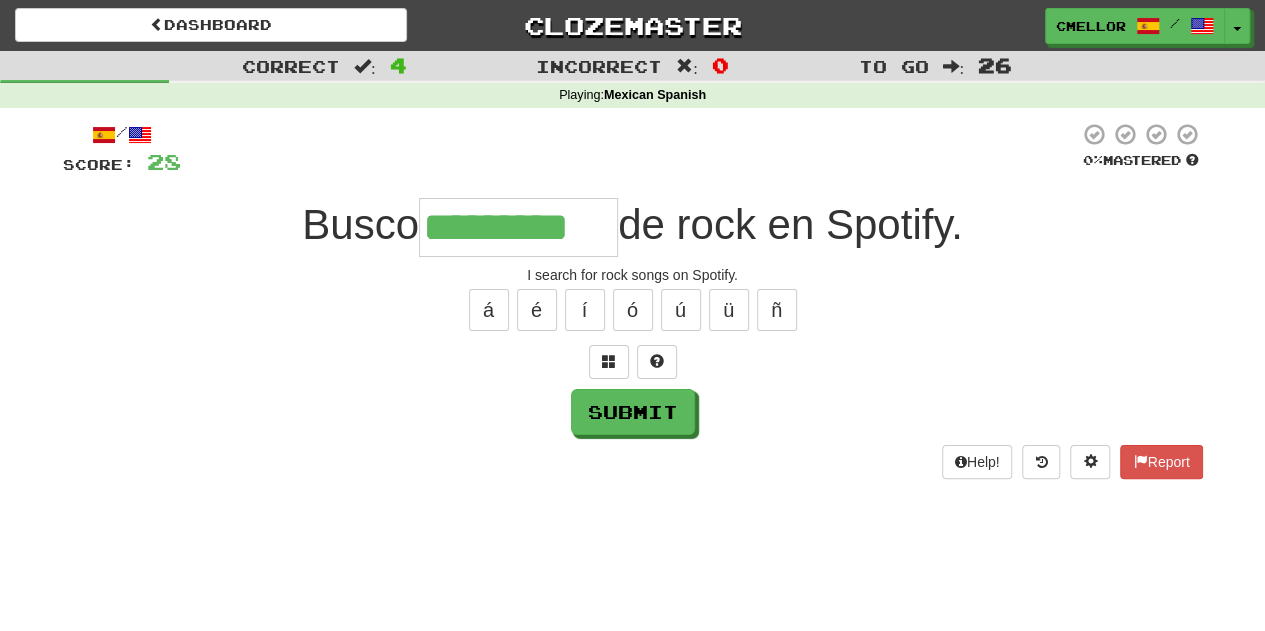 type on "*********" 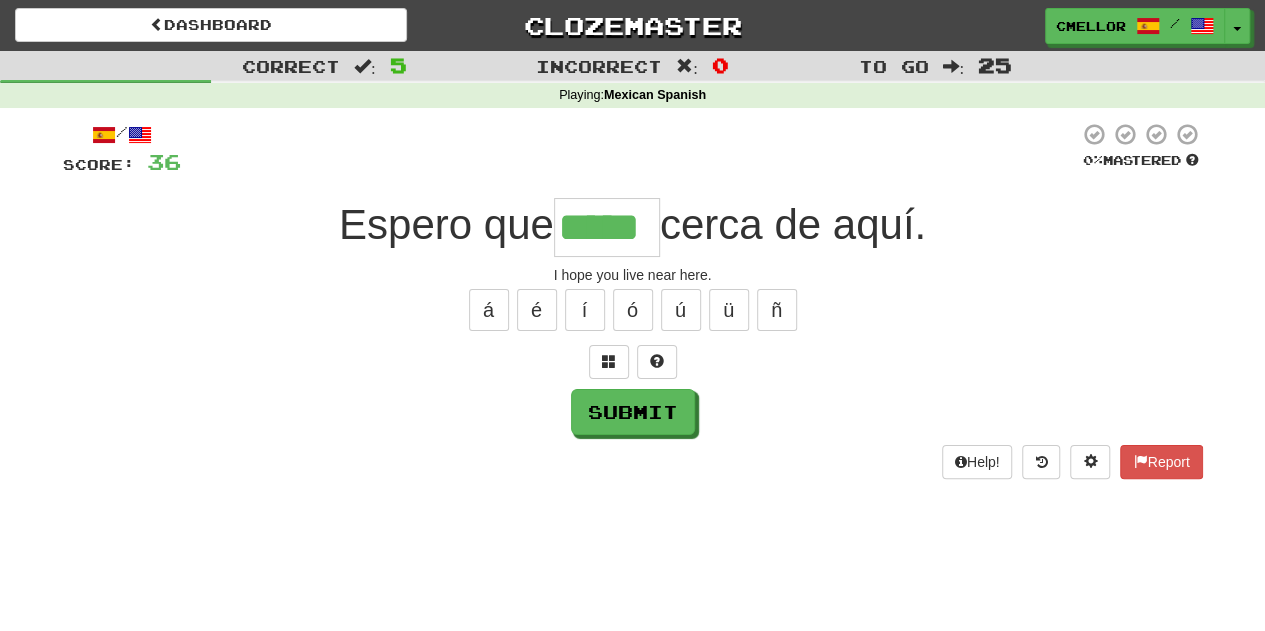 type on "*****" 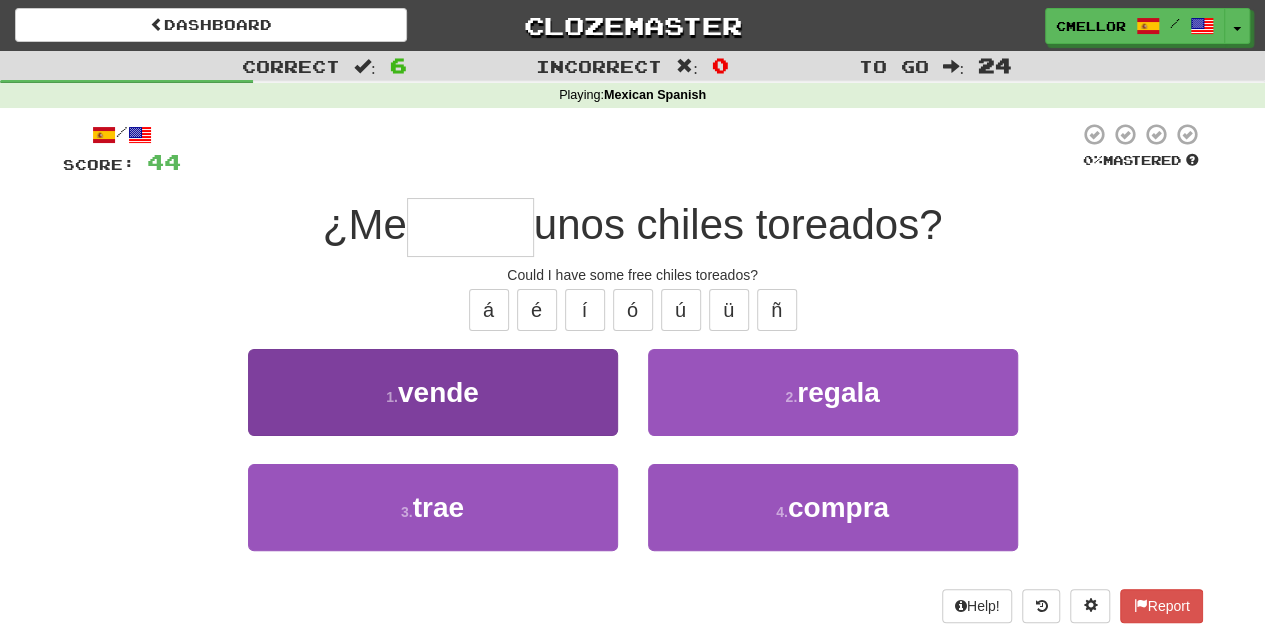 type on "******" 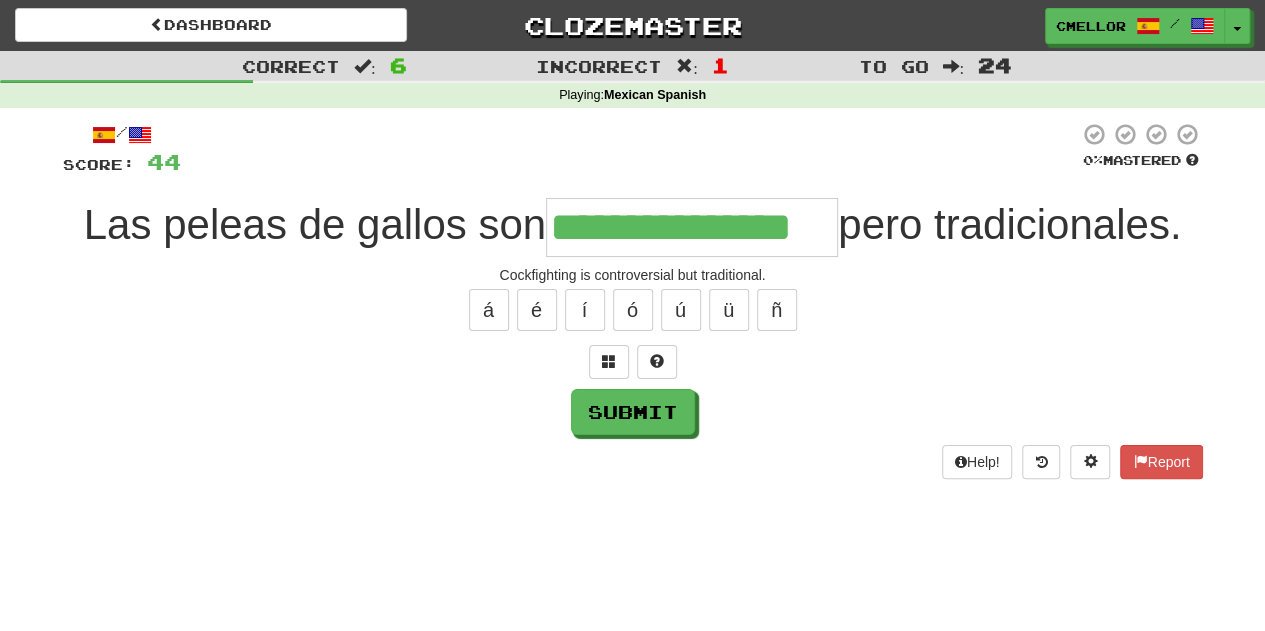 type on "**********" 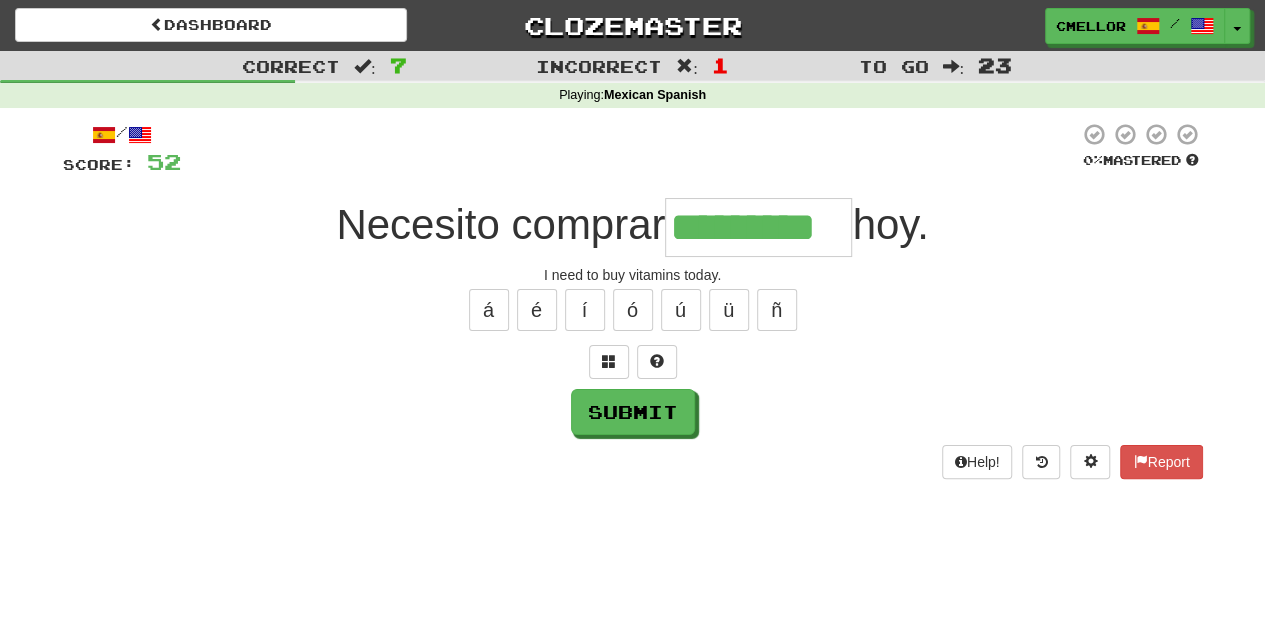 type on "*********" 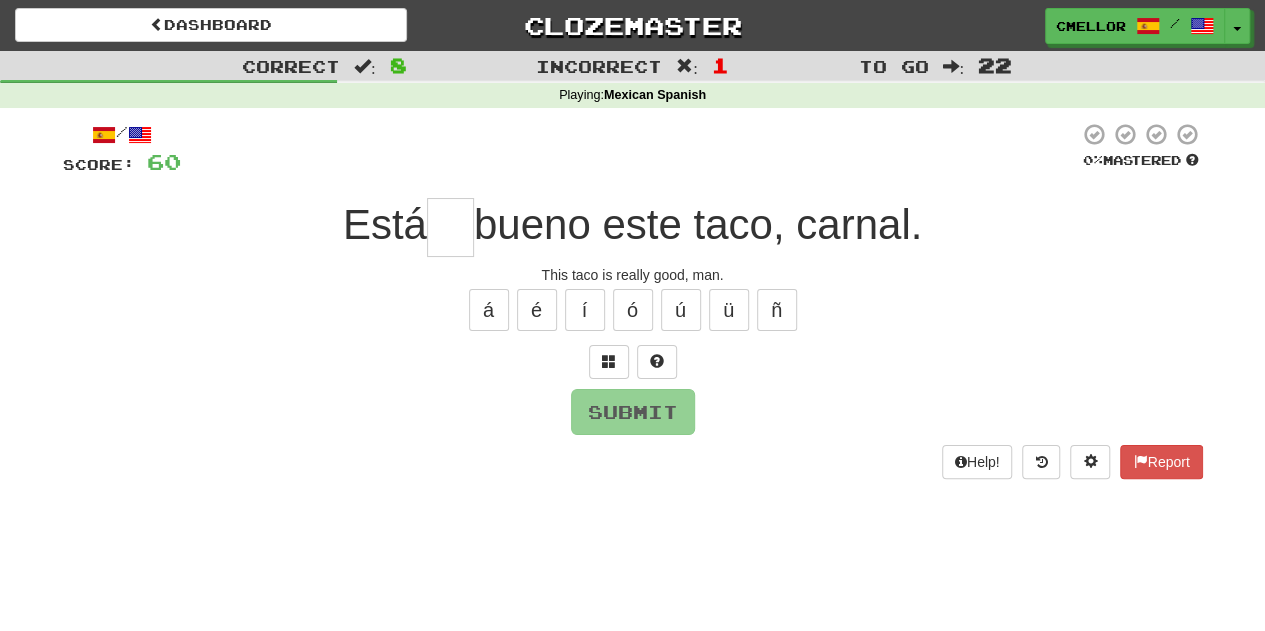 type on "*" 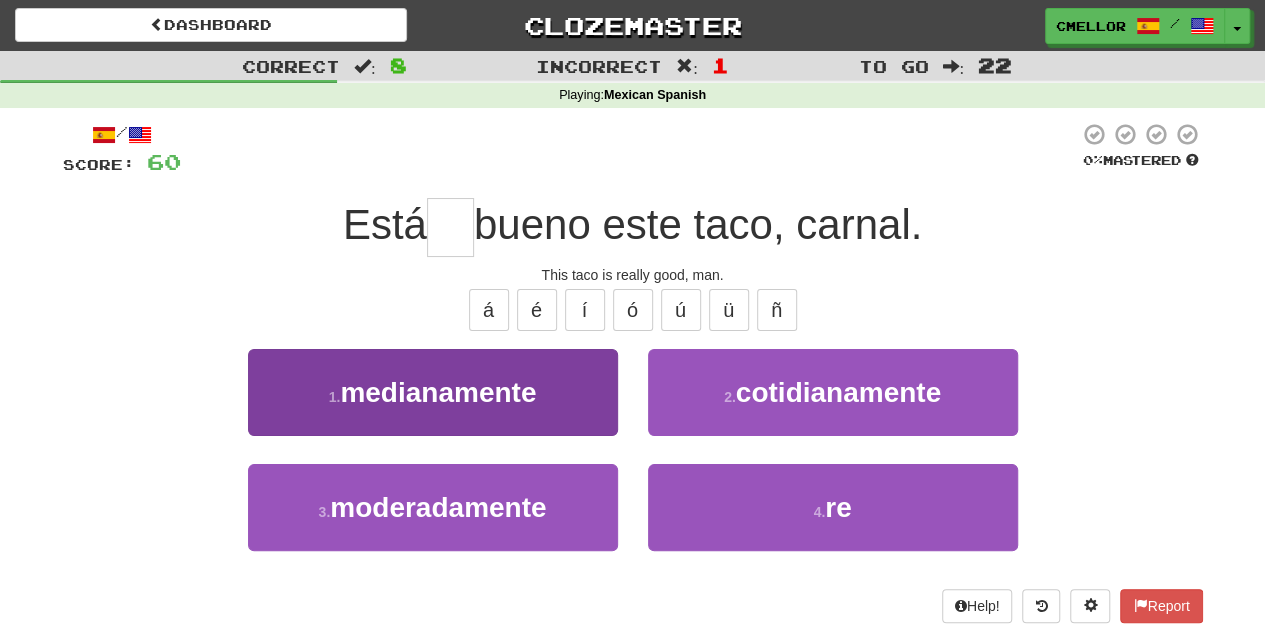 type on "**" 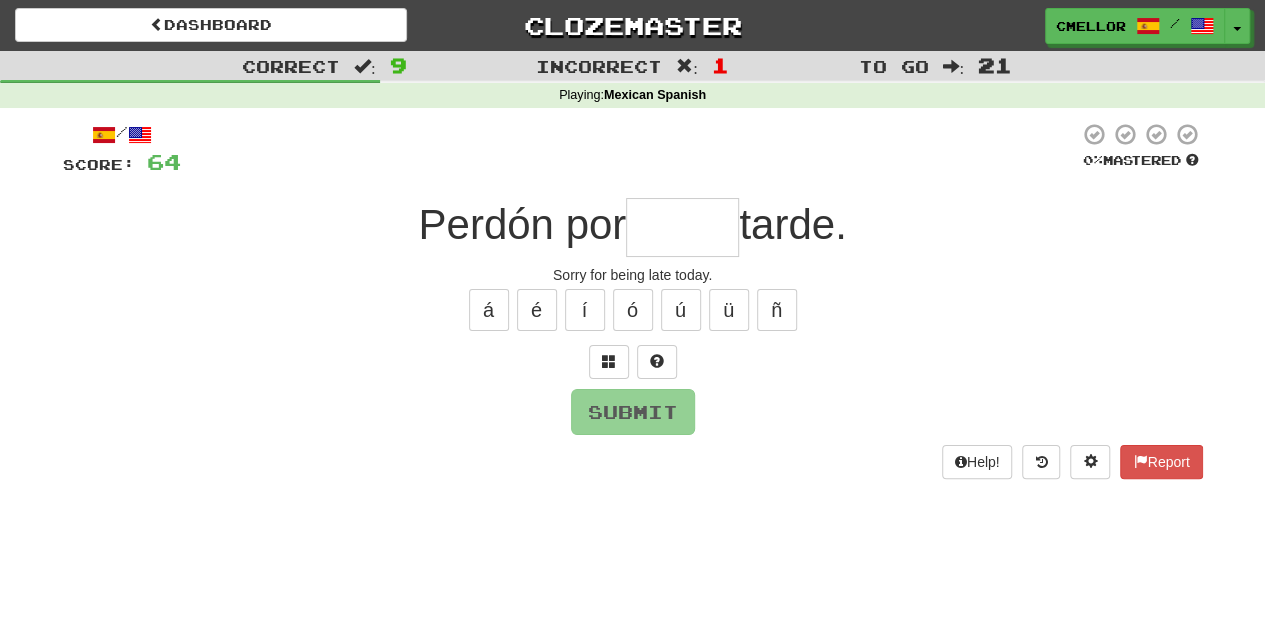type on "*" 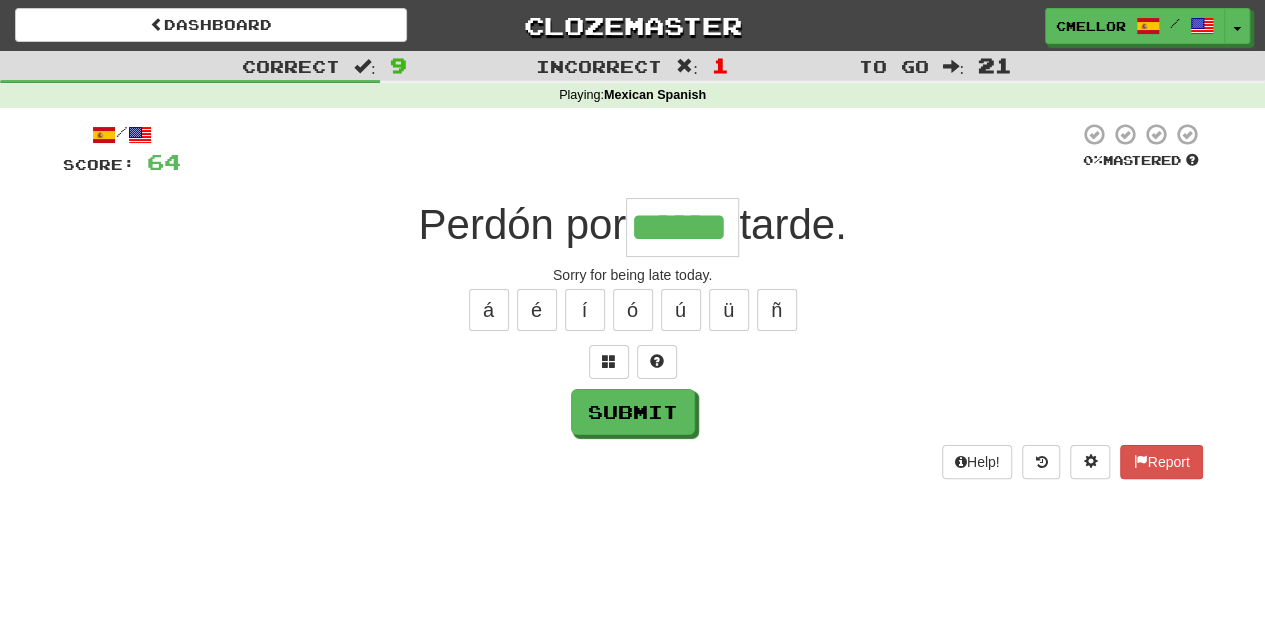 type on "******" 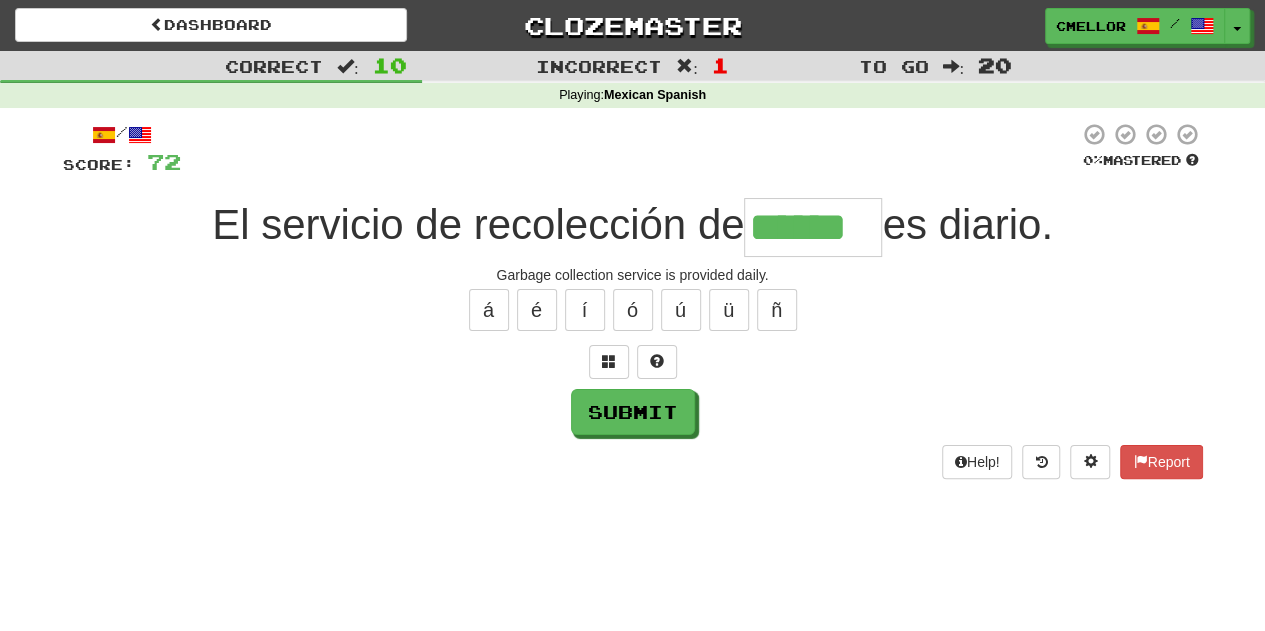 type on "******" 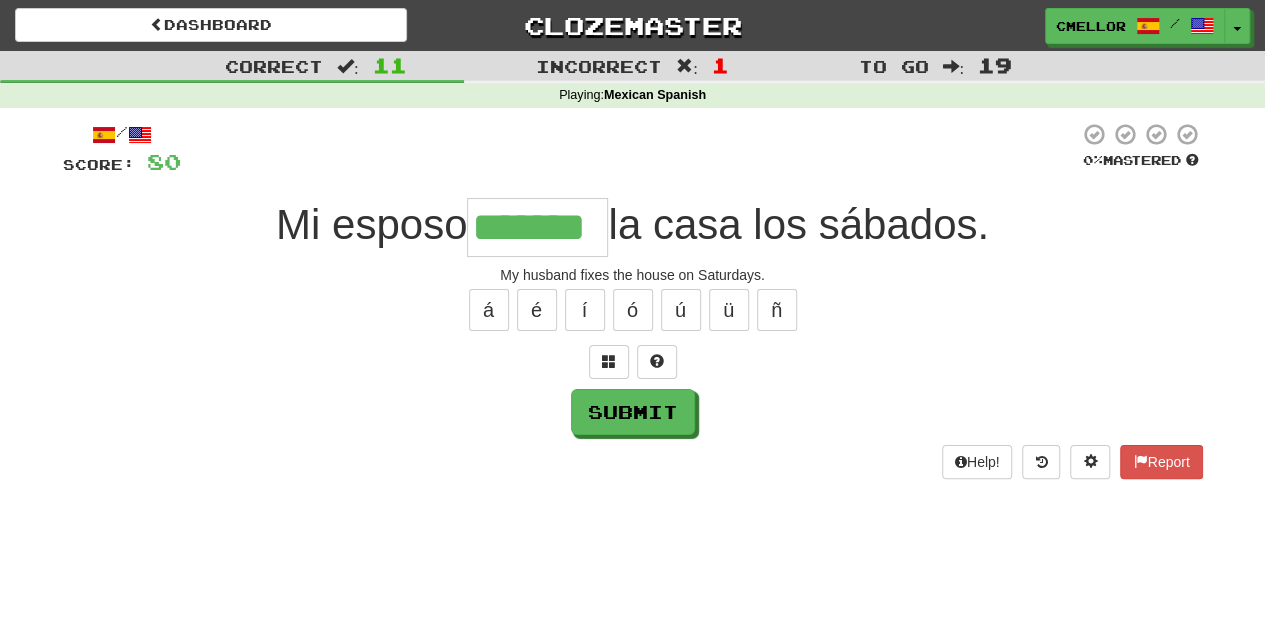 type on "*******" 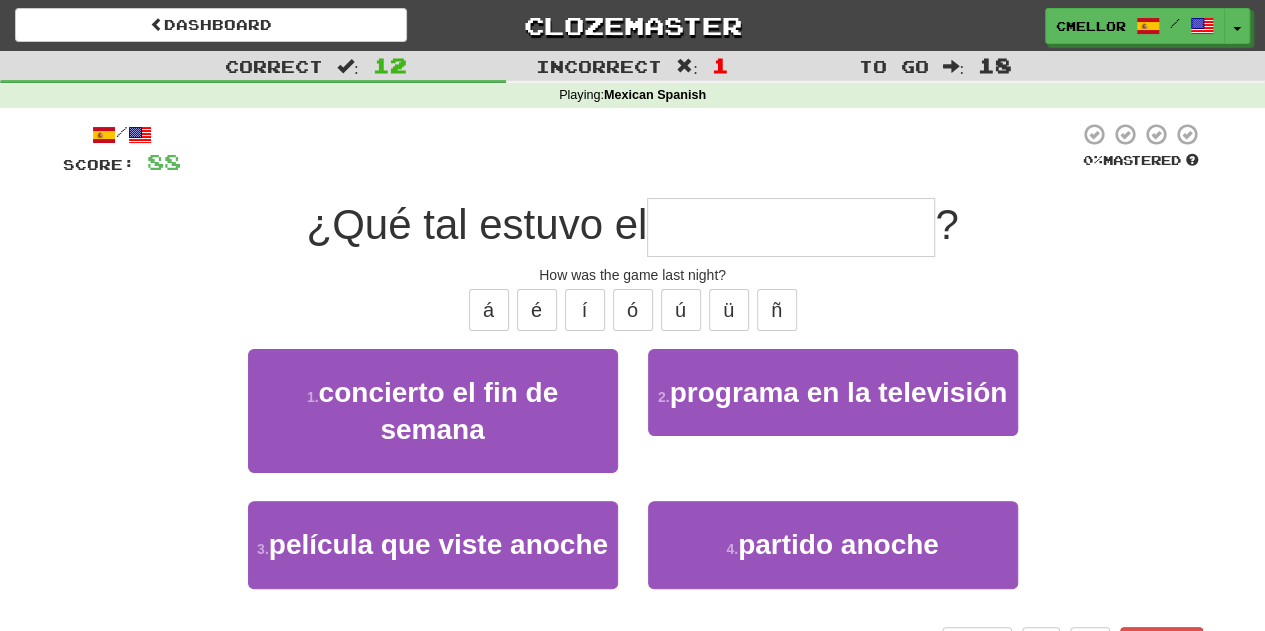 type on "**********" 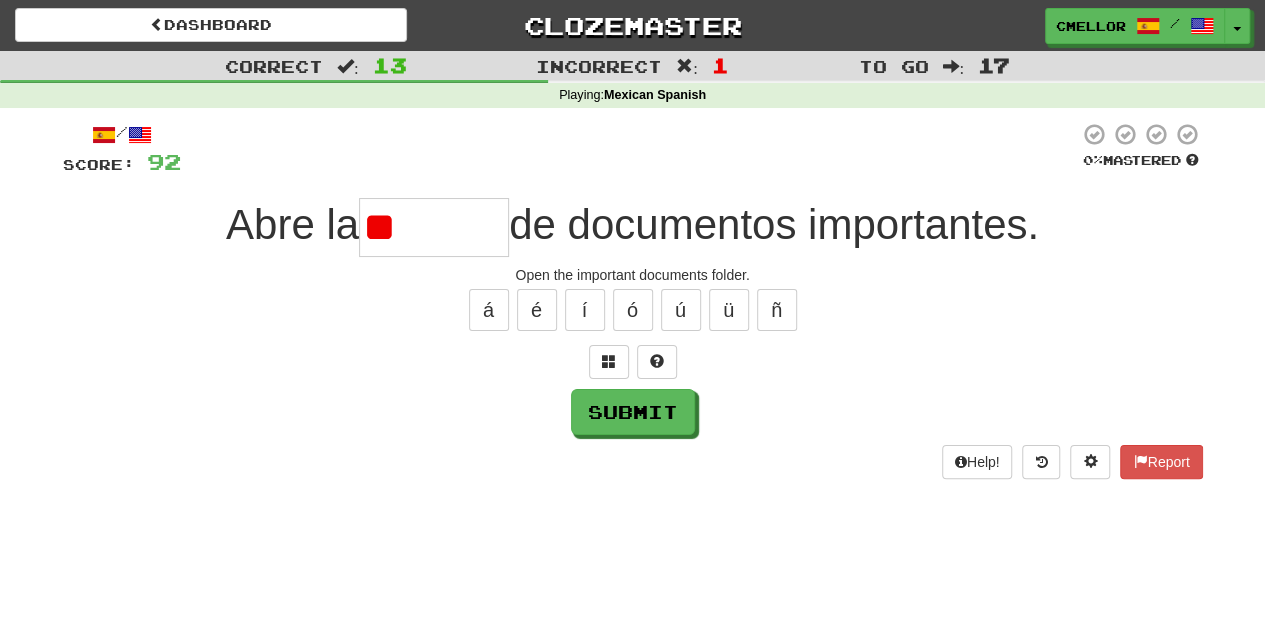 type on "*" 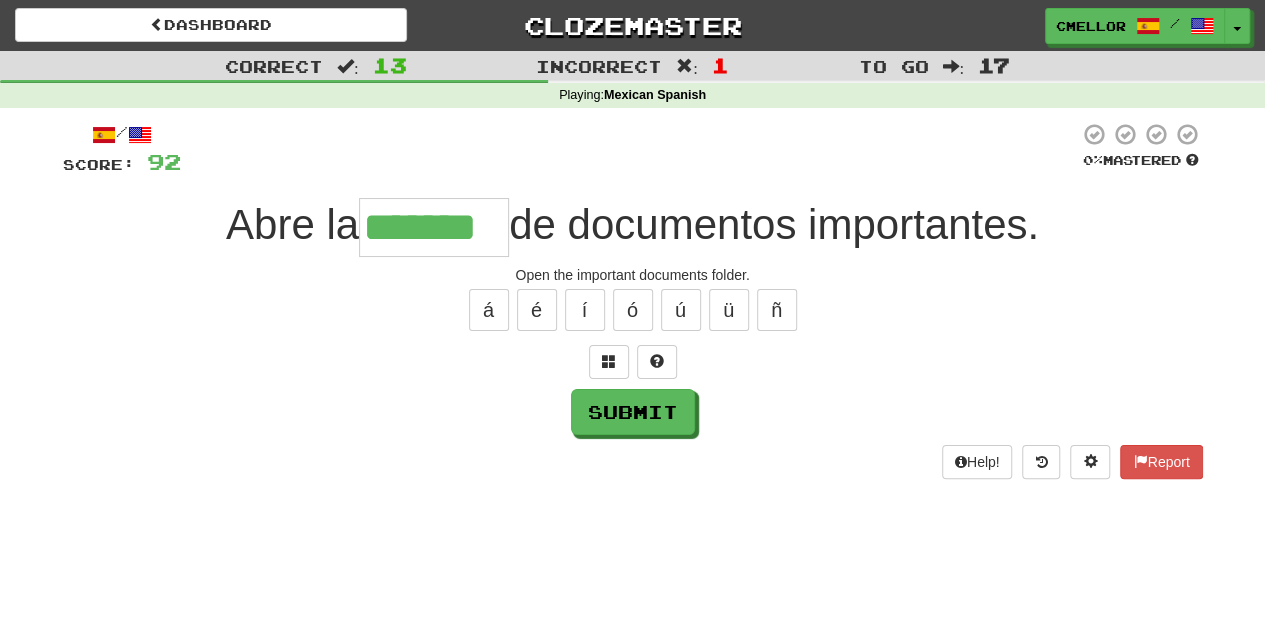 type on "*******" 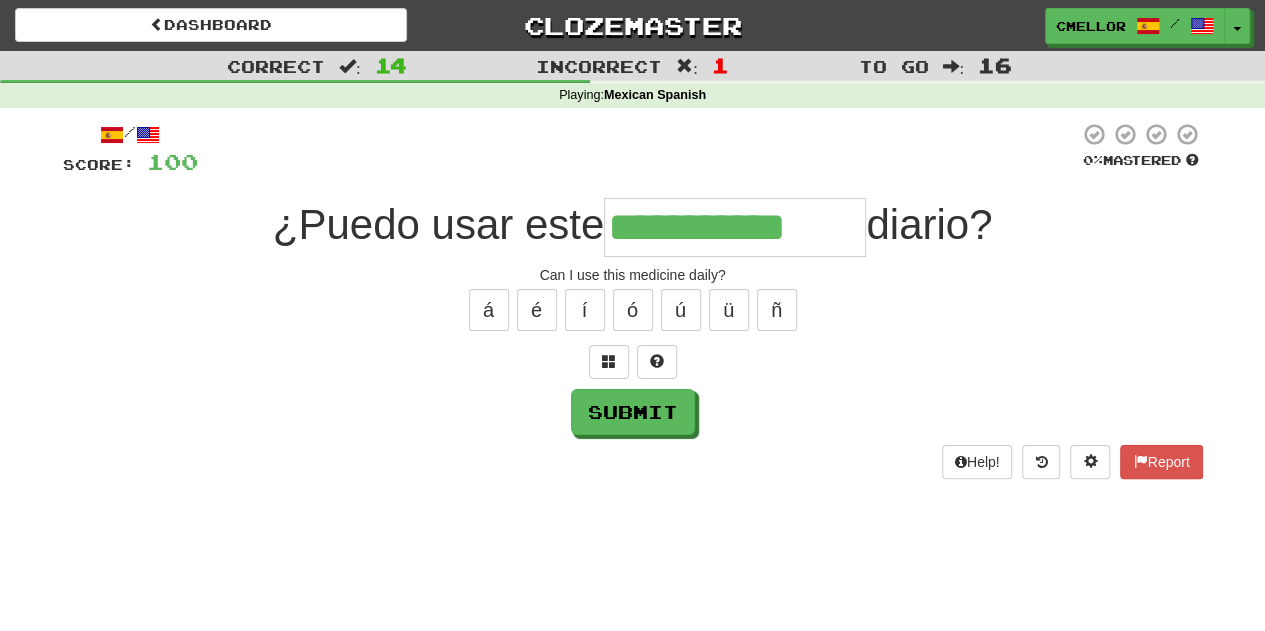 type on "**********" 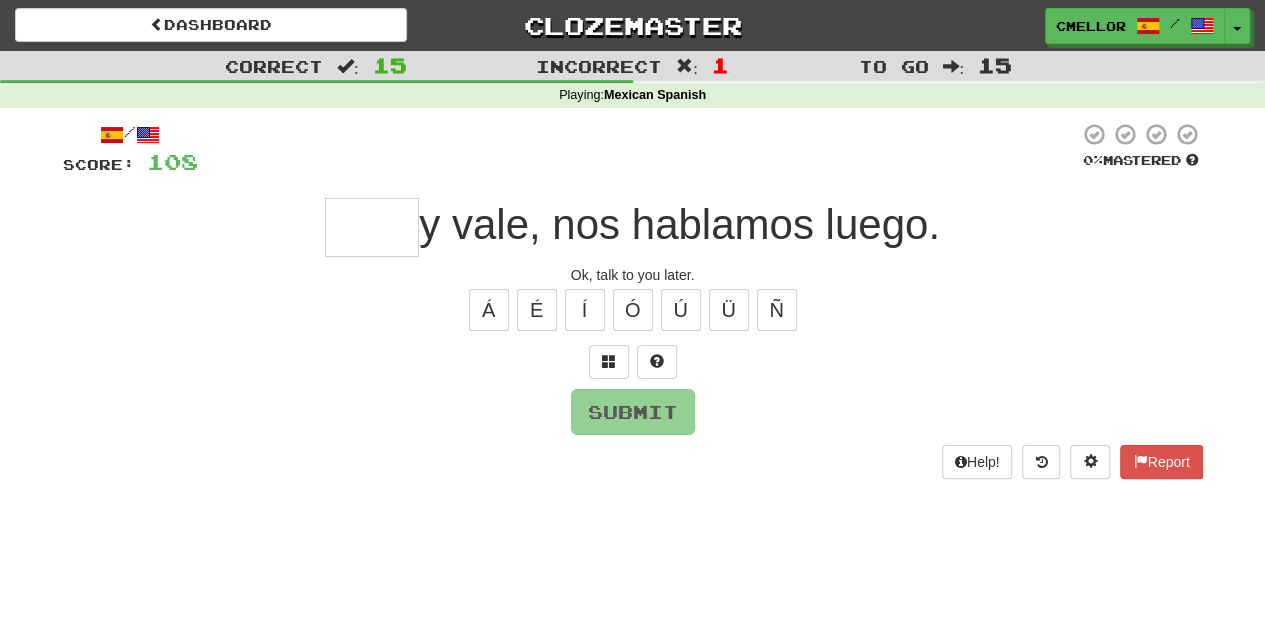 type on "*" 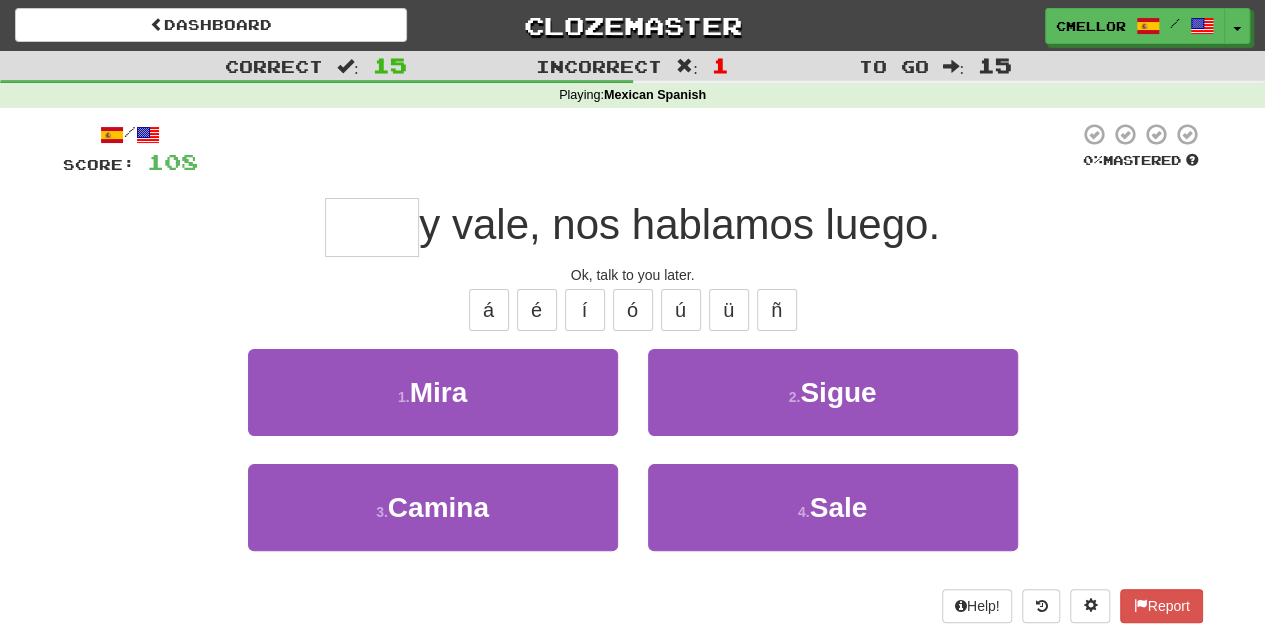 type on "****" 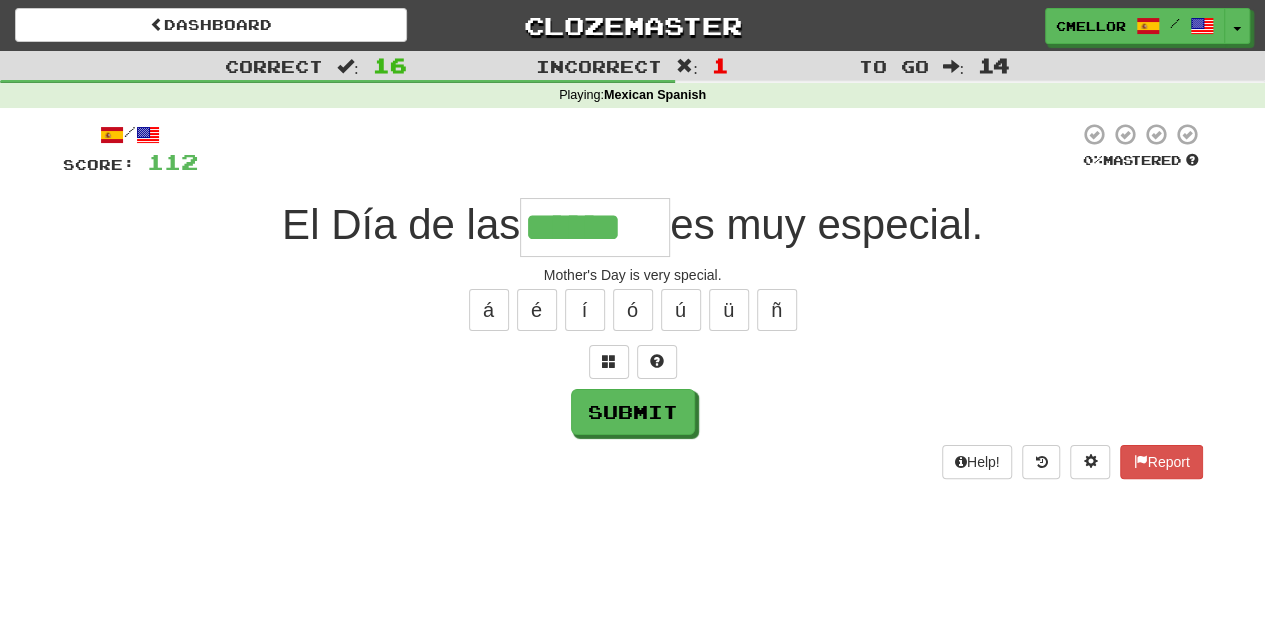 type on "******" 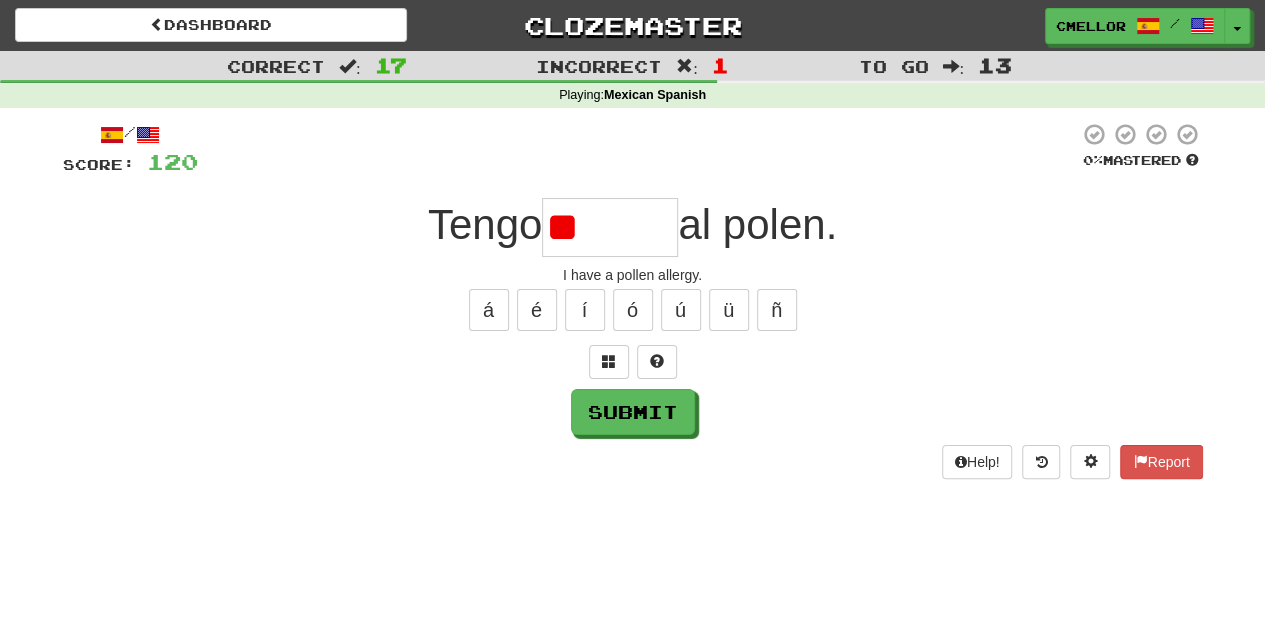 type on "*" 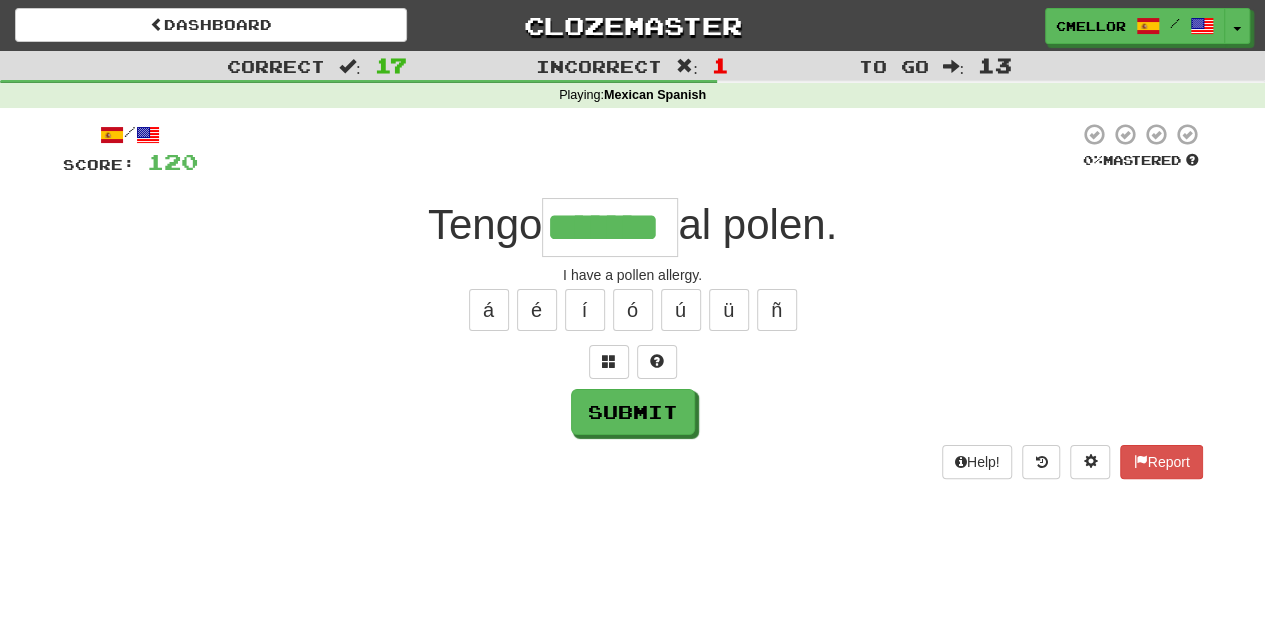 type on "*******" 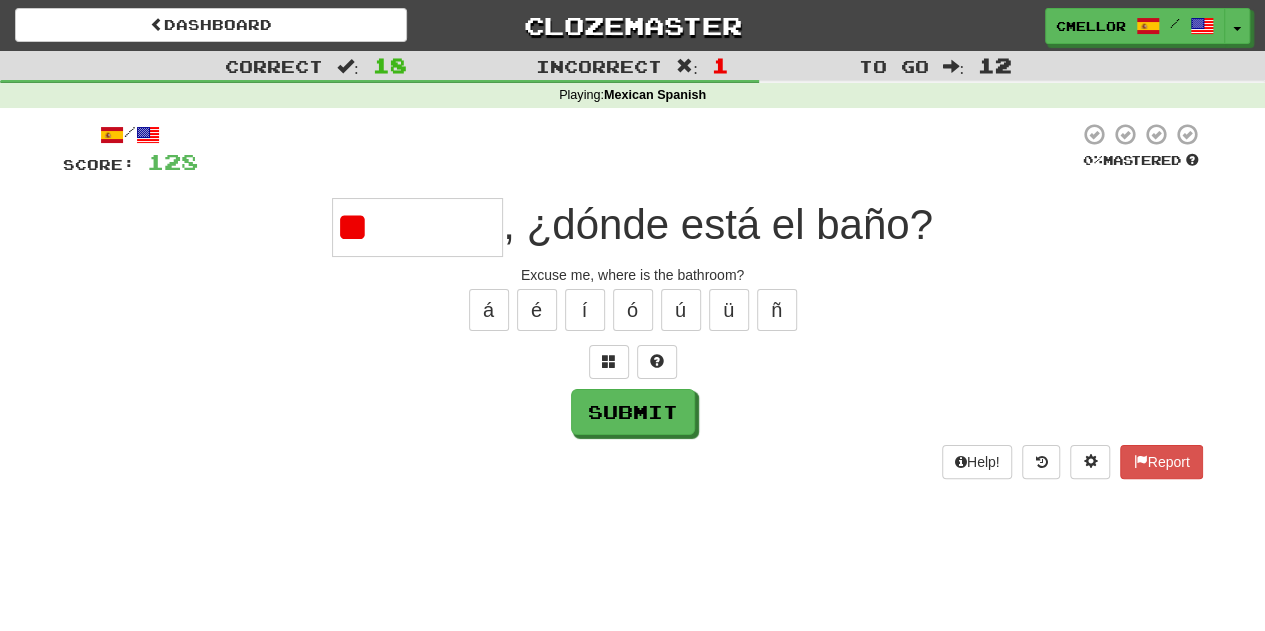 type on "*" 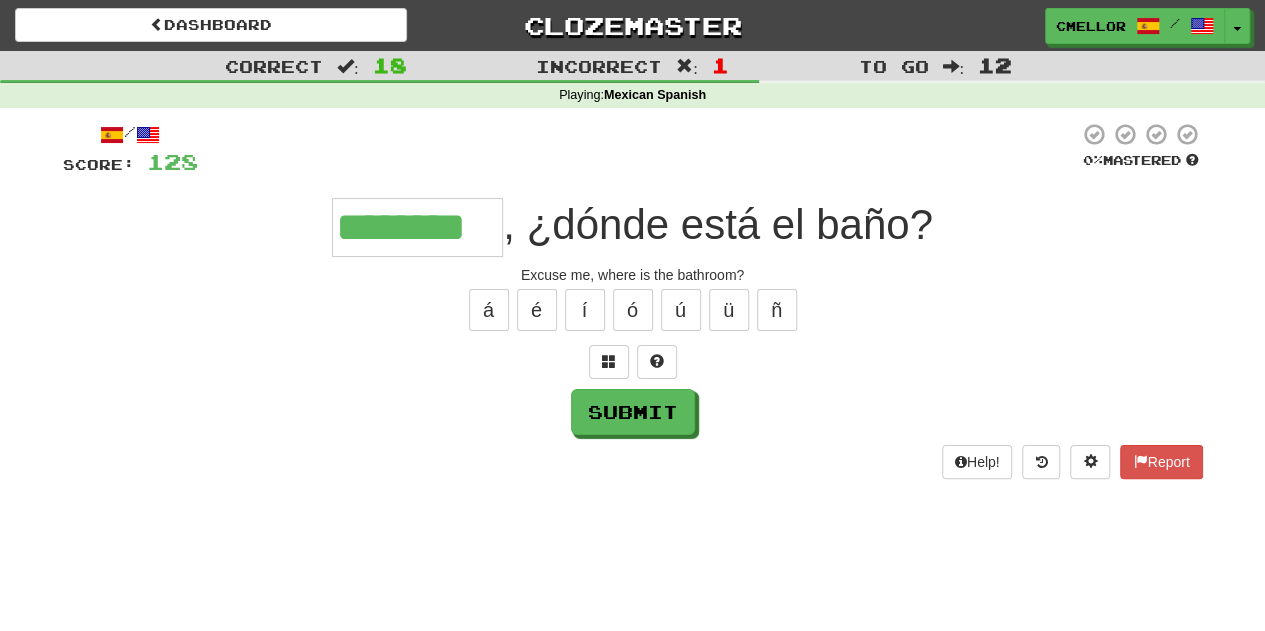 type on "********" 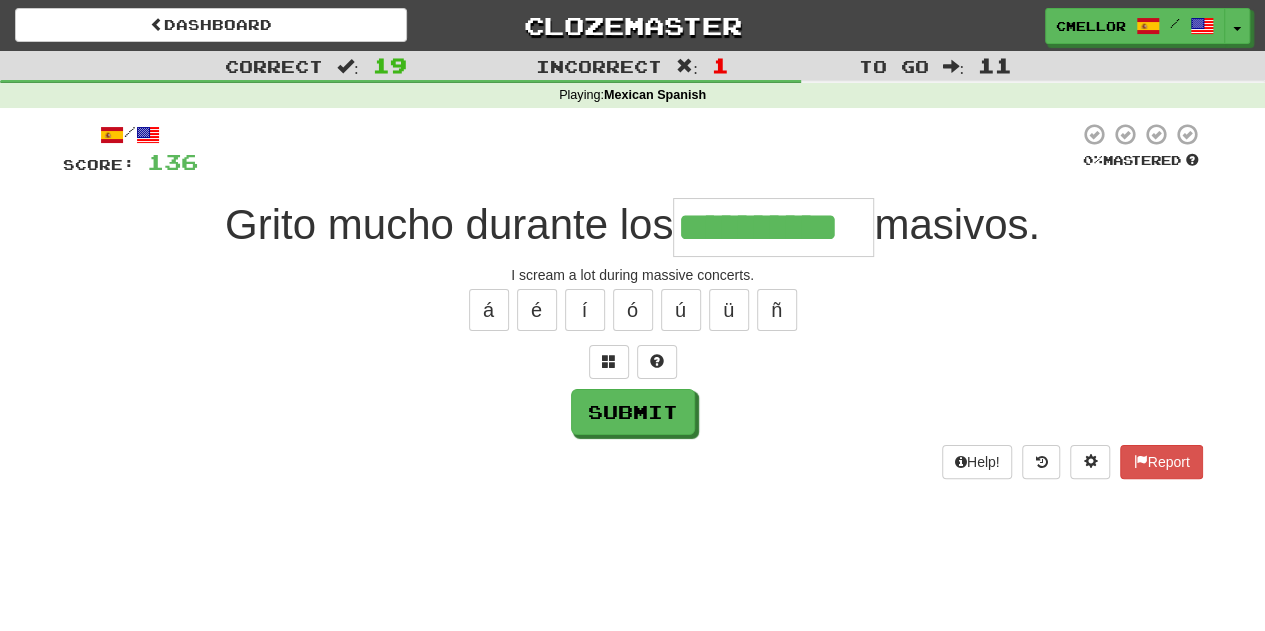 type on "**********" 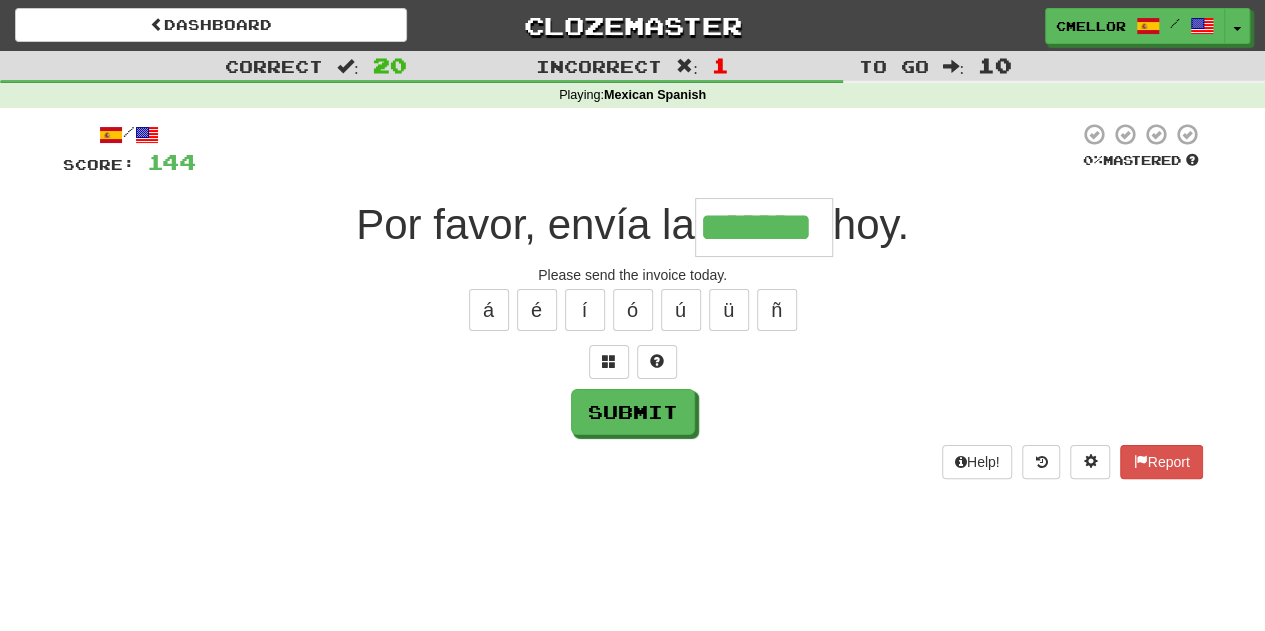 type on "*******" 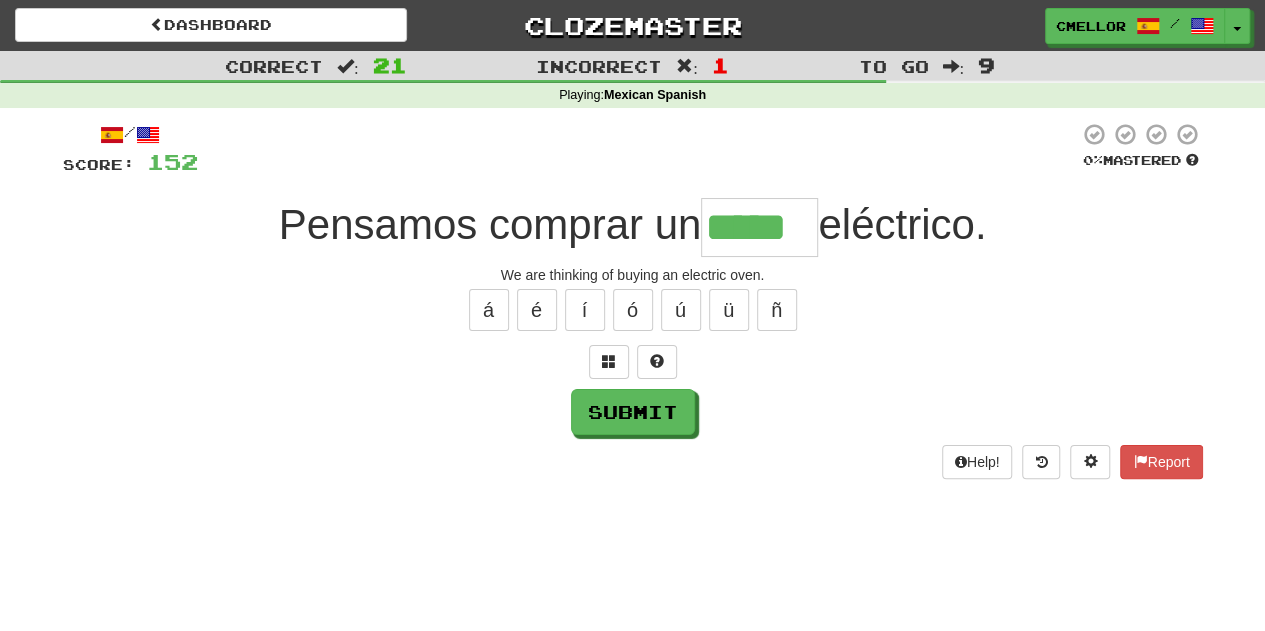 type on "*****" 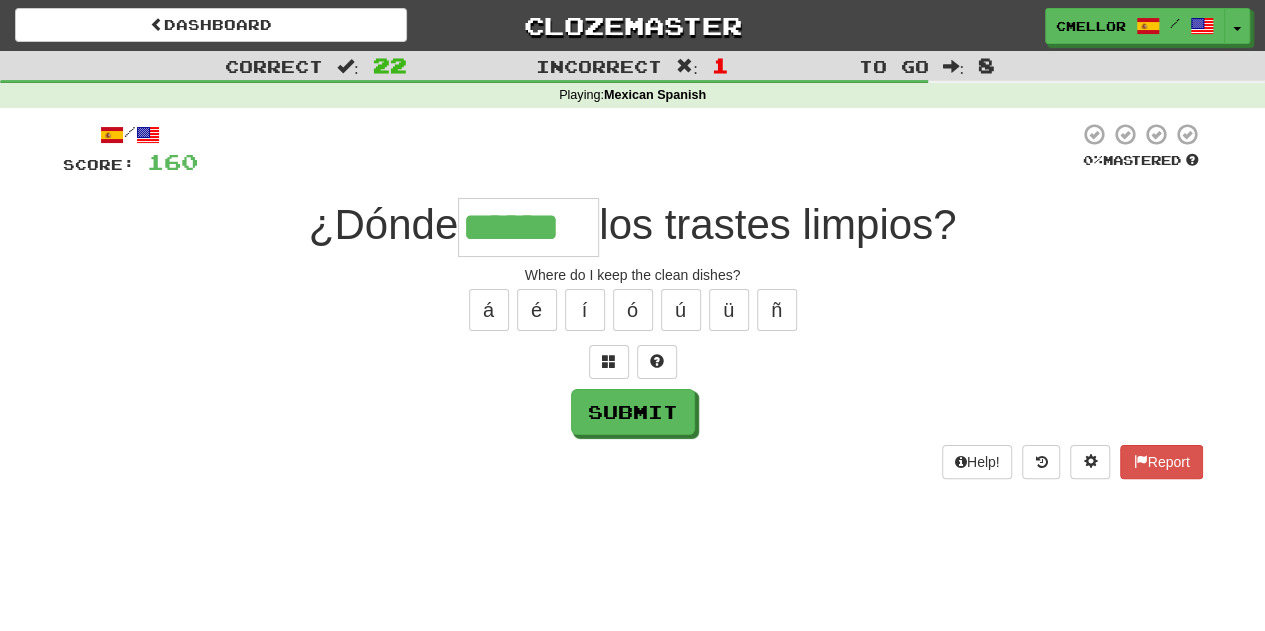 type on "******" 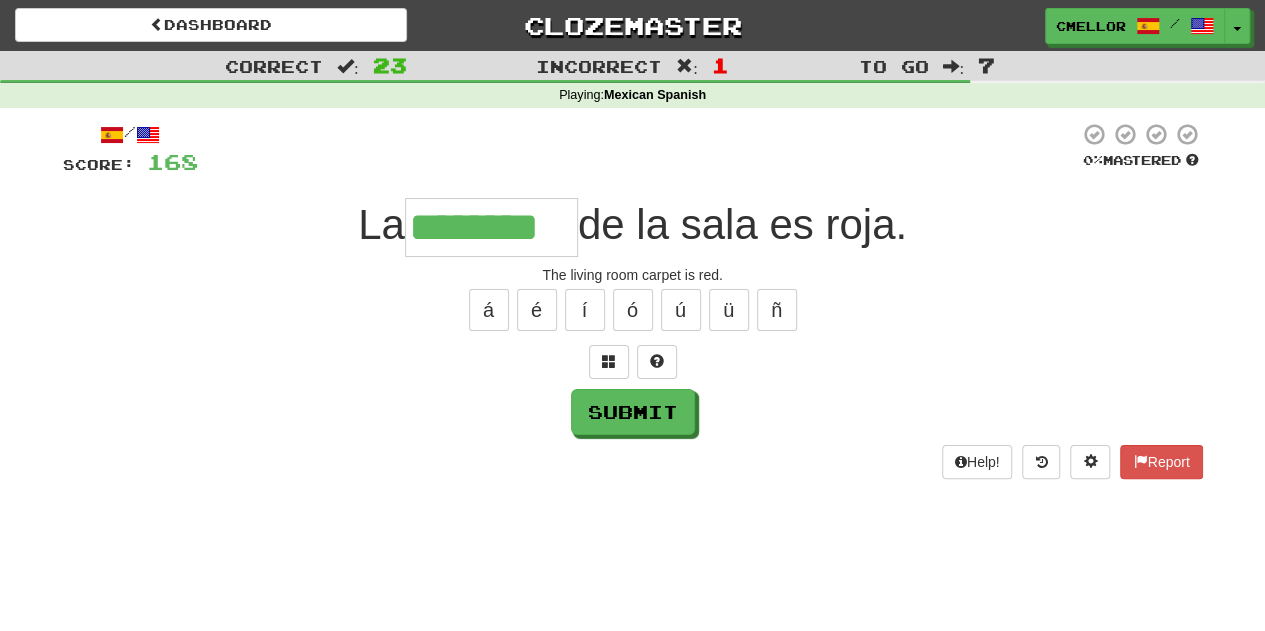 type on "********" 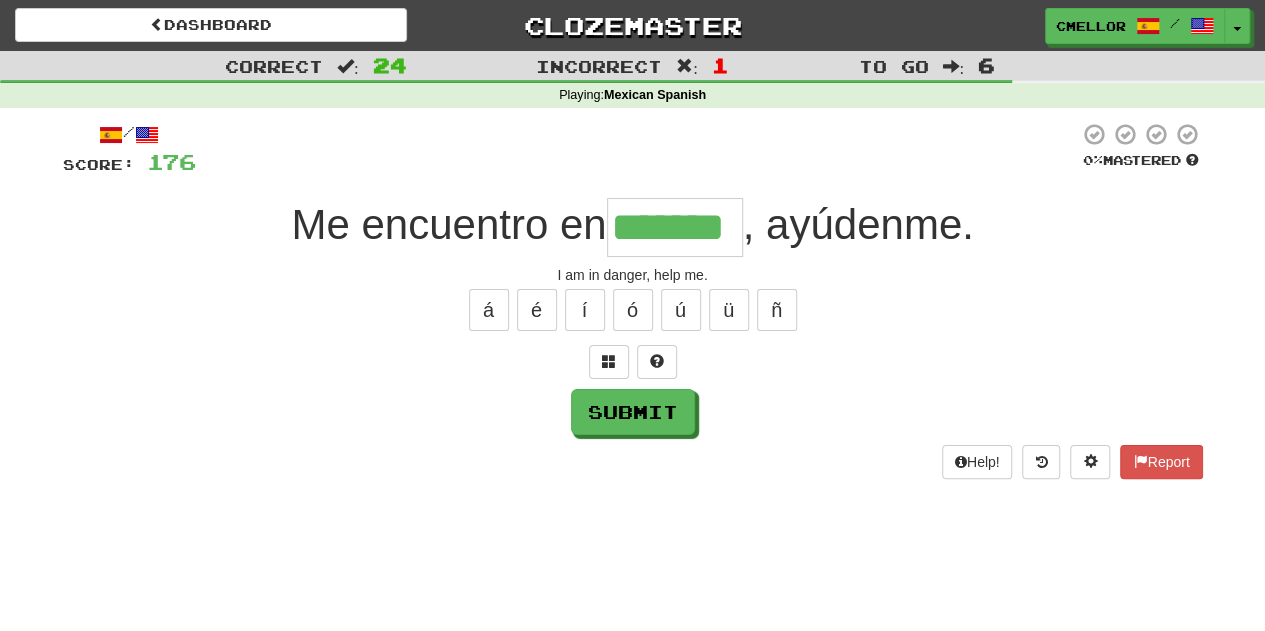 type on "*******" 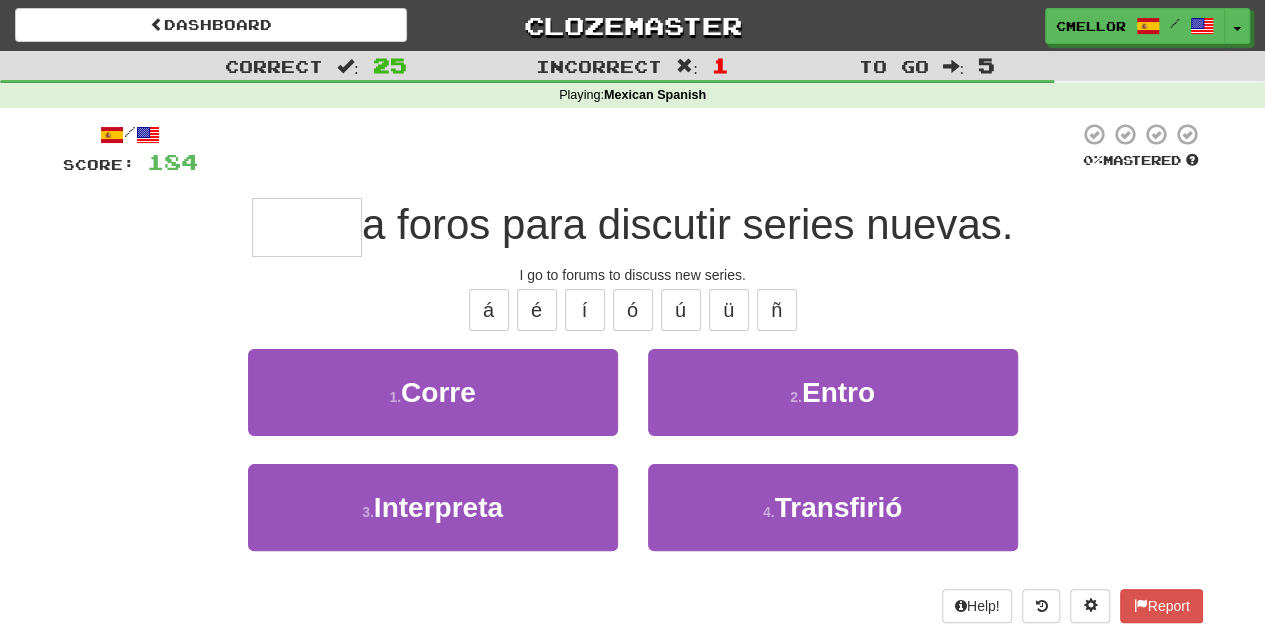 type on "*****" 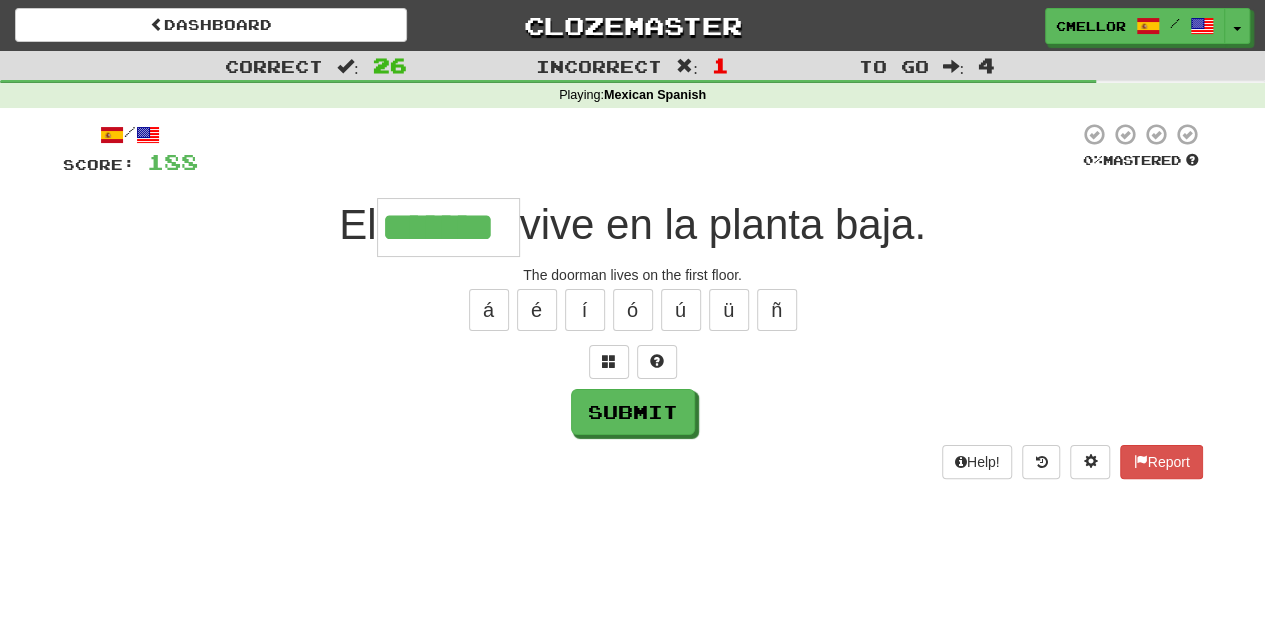 type on "*******" 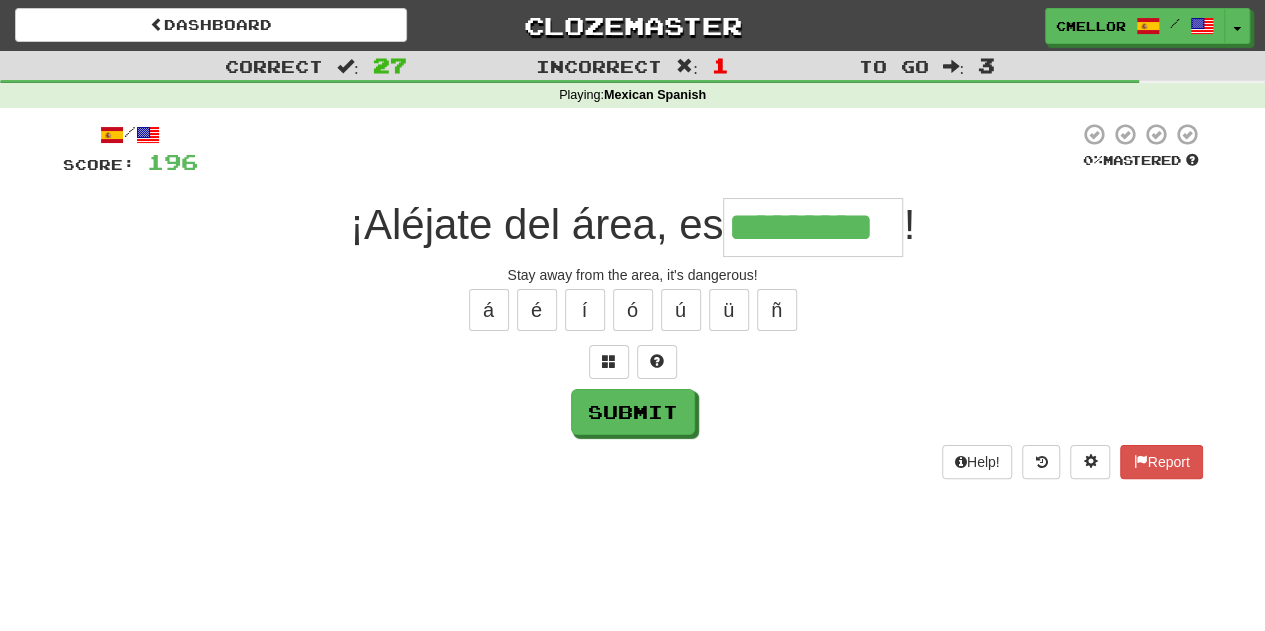 type on "*********" 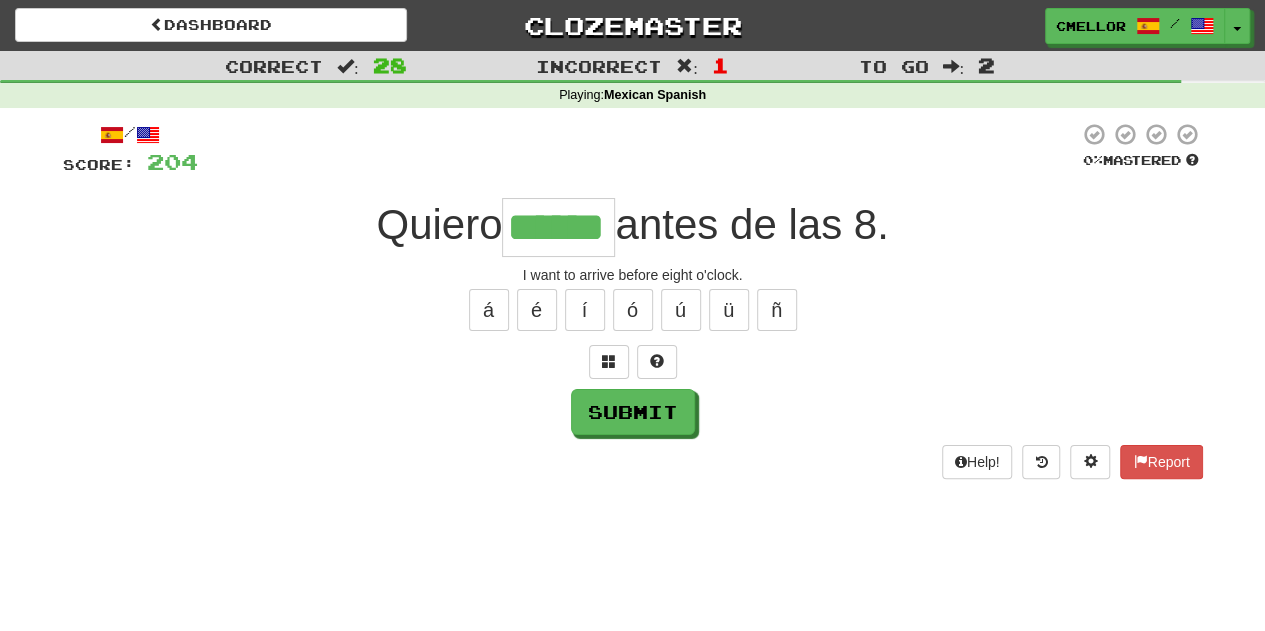 type on "******" 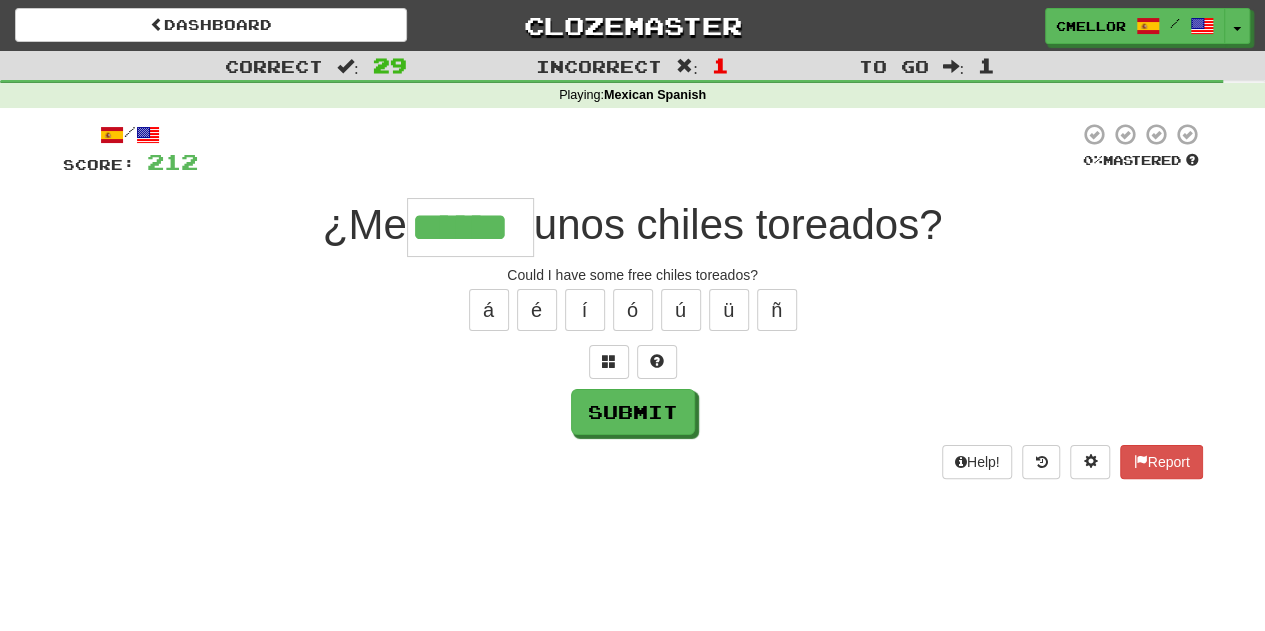 type on "******" 